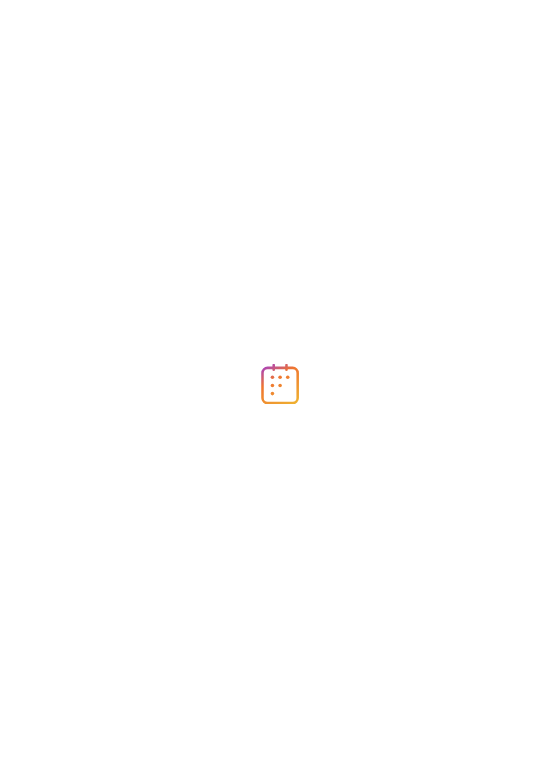 scroll, scrollTop: 0, scrollLeft: 0, axis: both 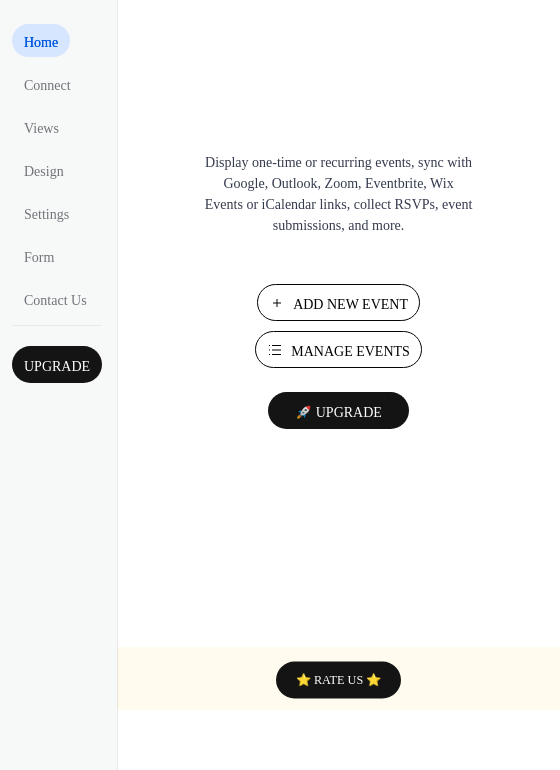 click on "Add New Event" at bounding box center [350, 304] 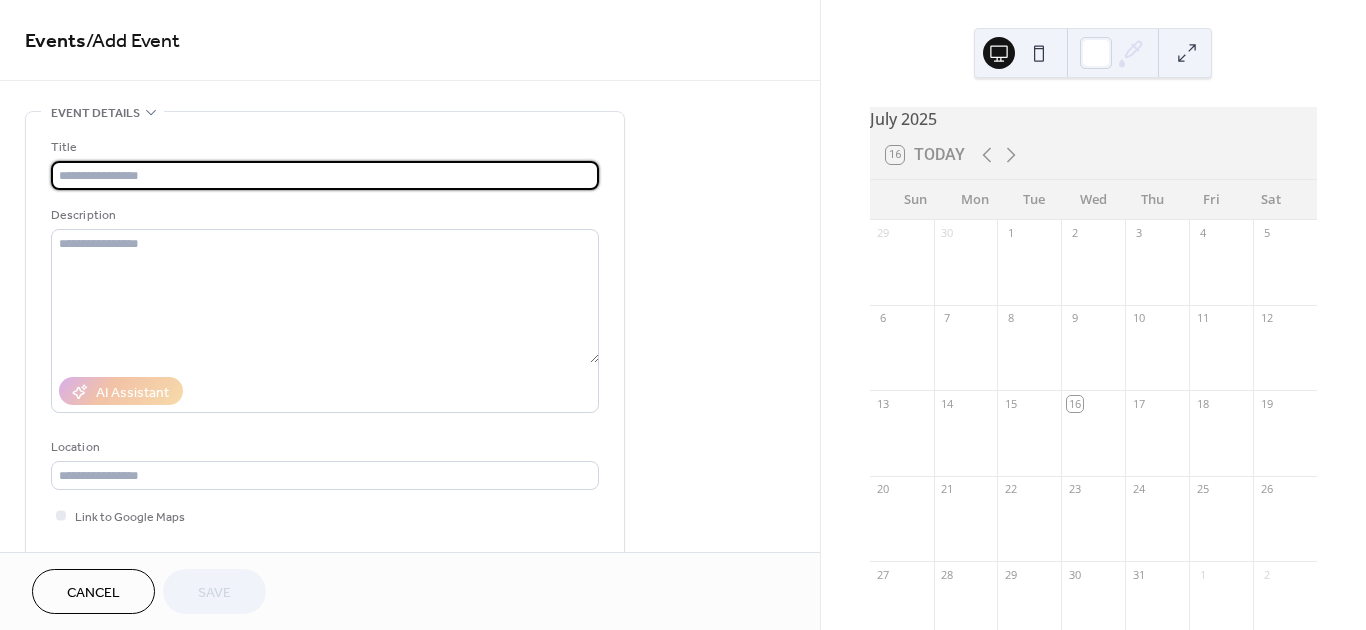 scroll, scrollTop: 0, scrollLeft: 0, axis: both 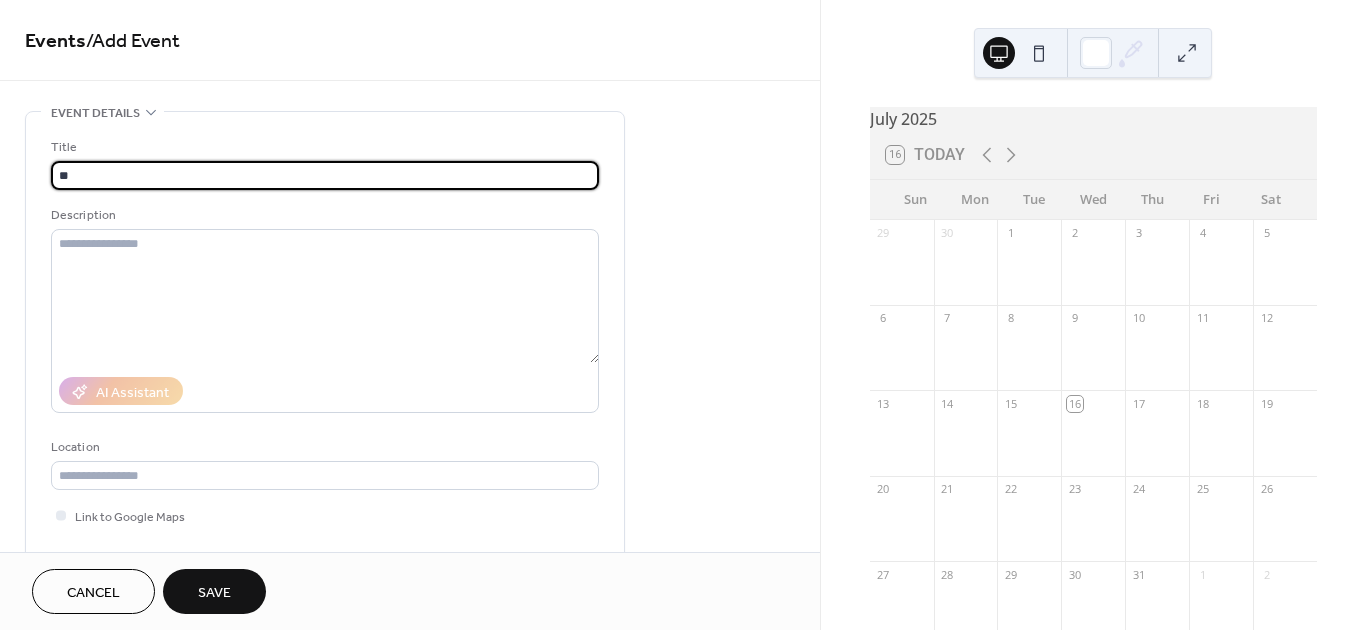 type on "*" 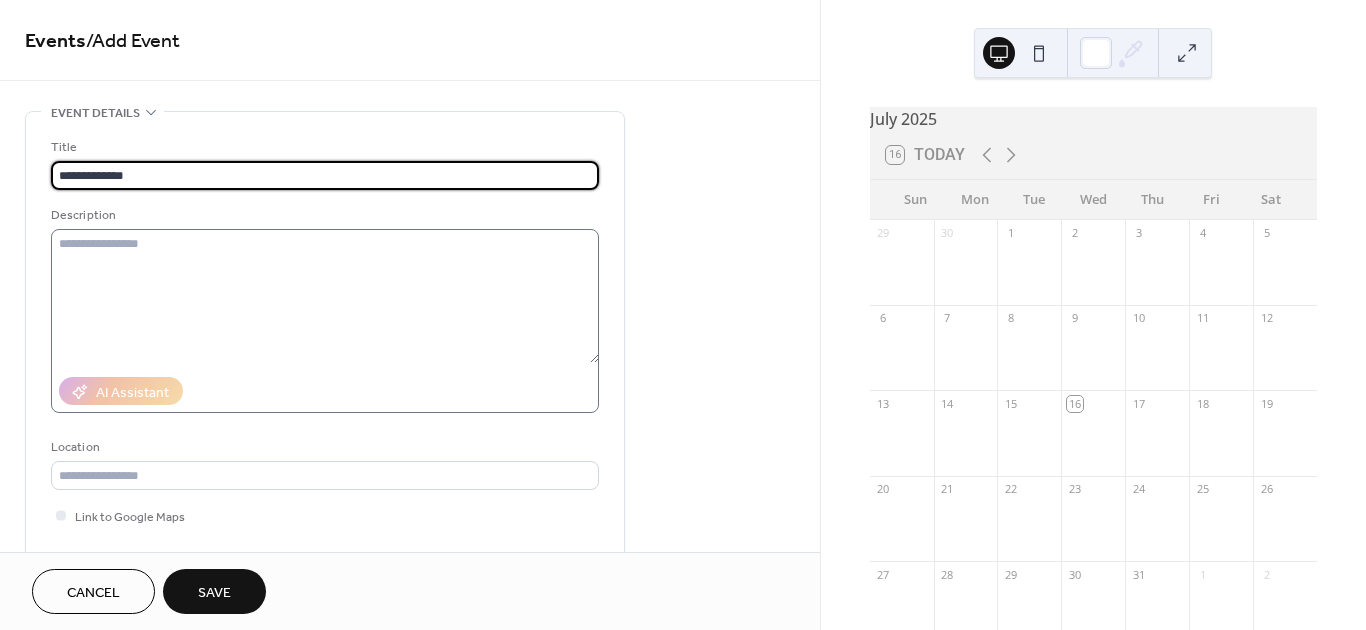 type on "**********" 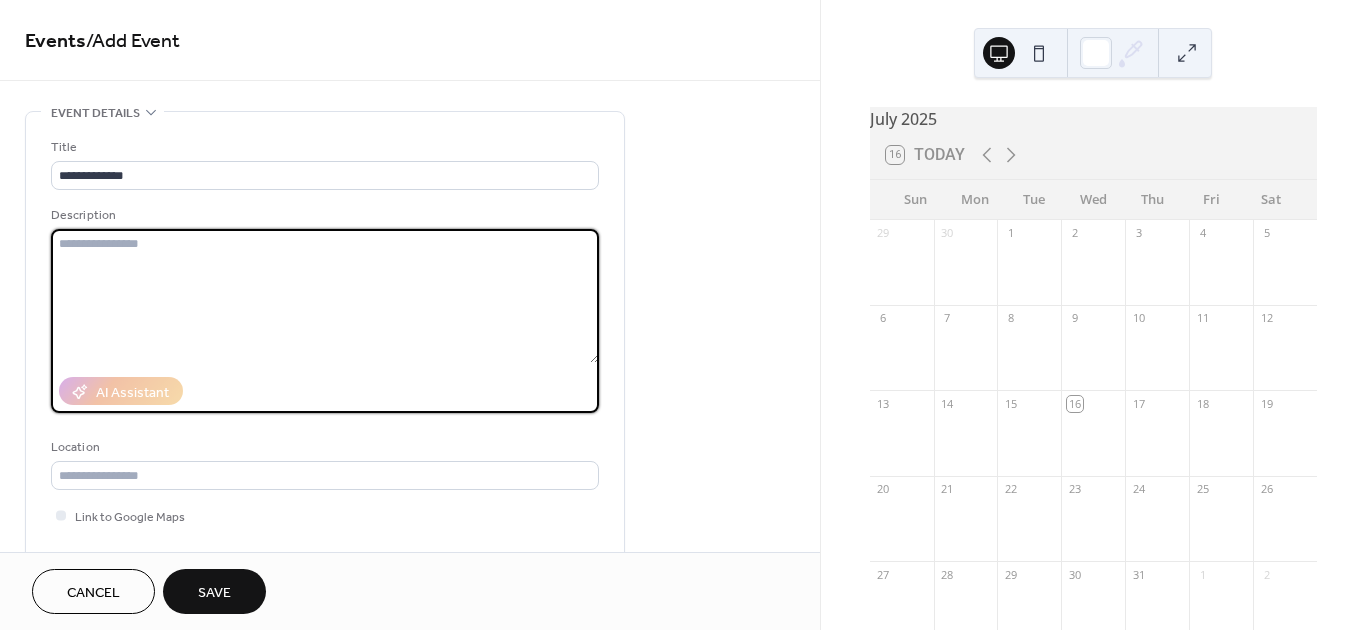 click at bounding box center (325, 296) 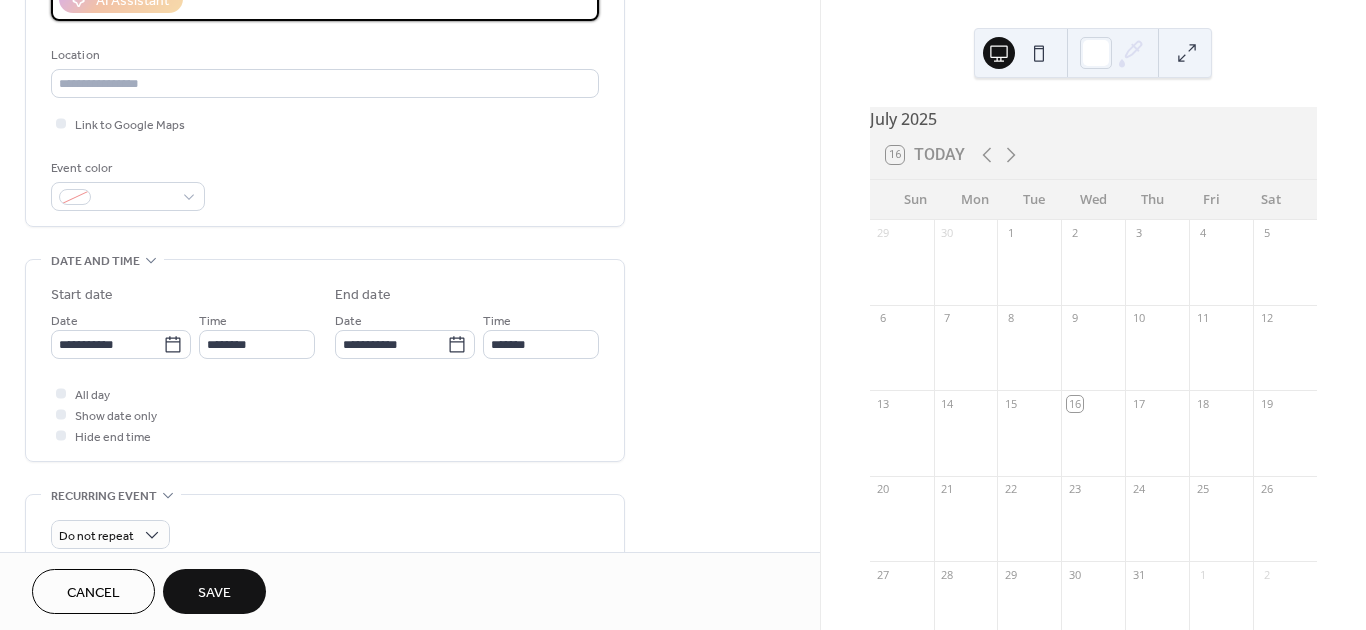 scroll, scrollTop: 400, scrollLeft: 0, axis: vertical 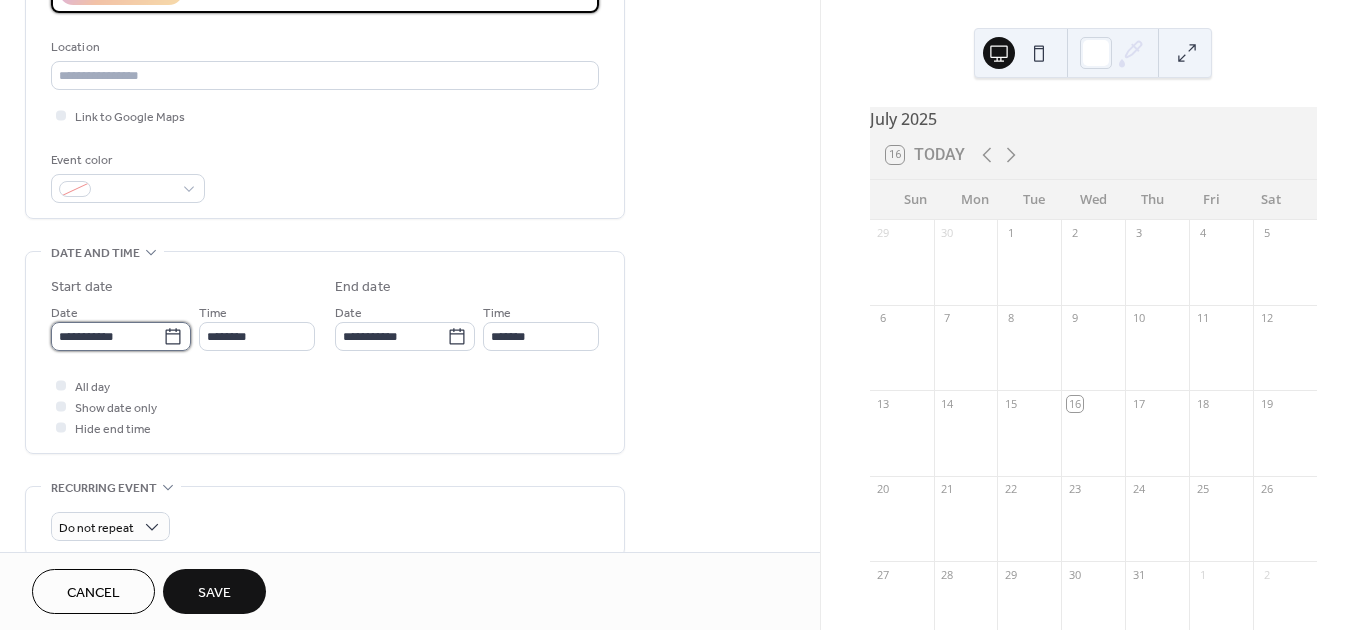 click on "**********" at bounding box center [107, 336] 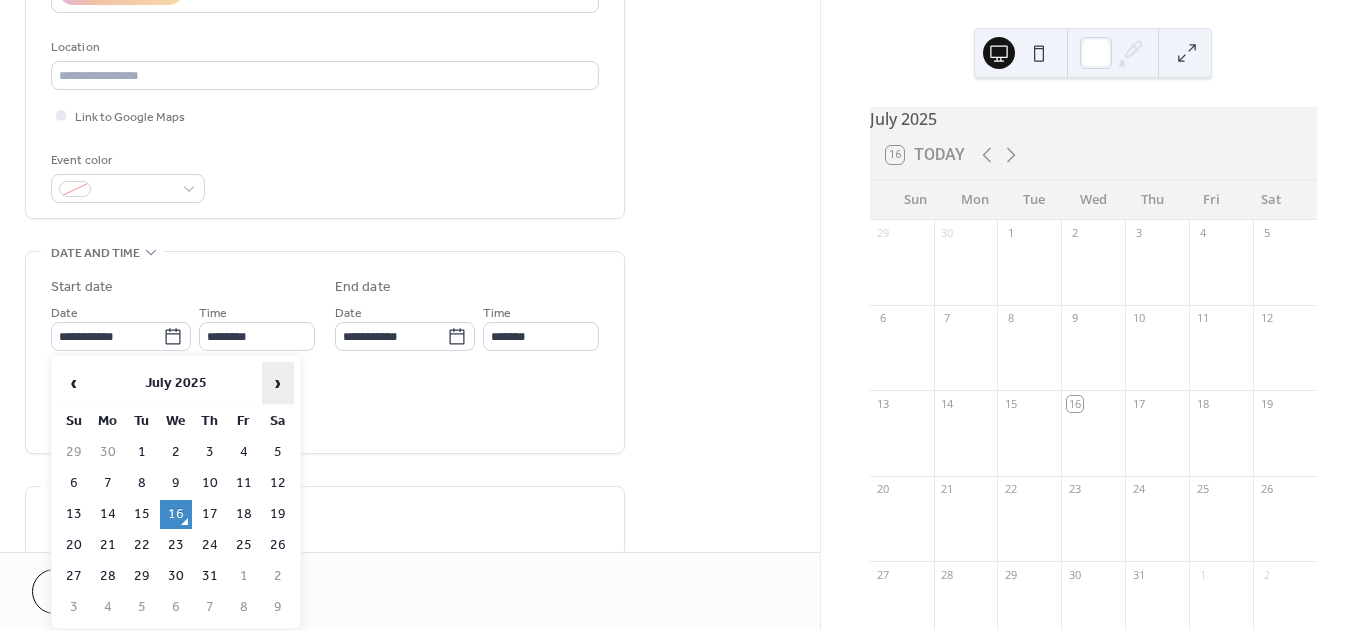 click on "›" at bounding box center (278, 383) 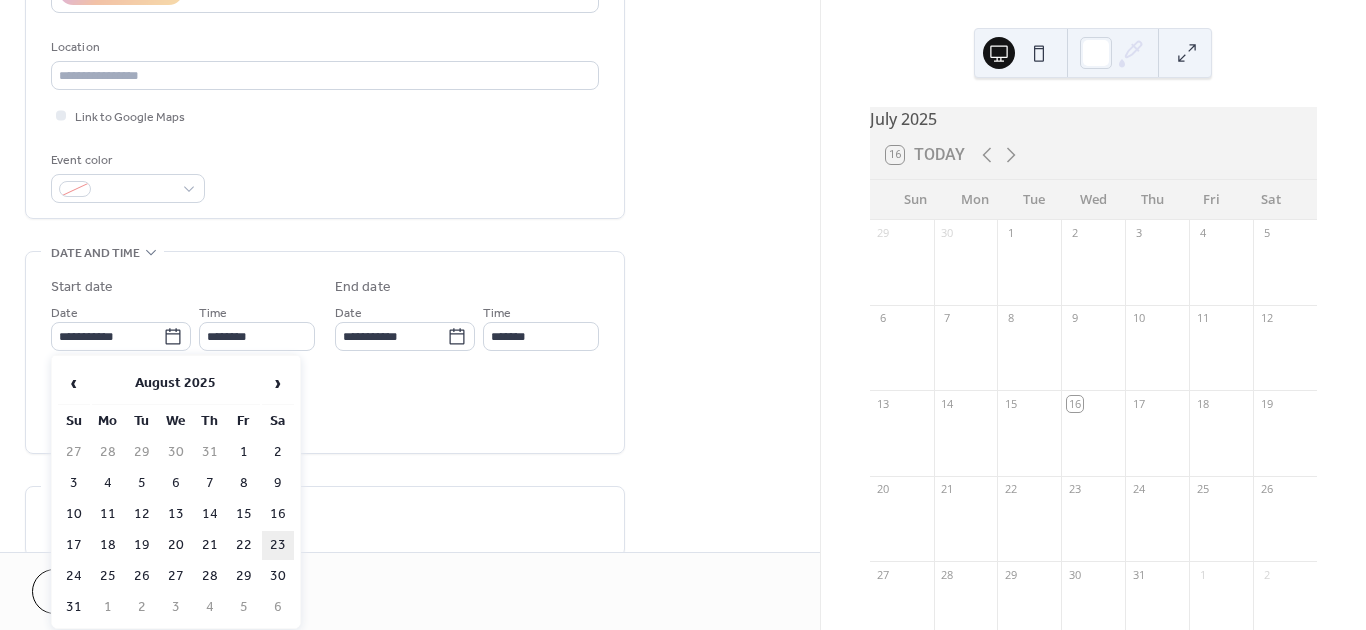 click on "23" at bounding box center [278, 545] 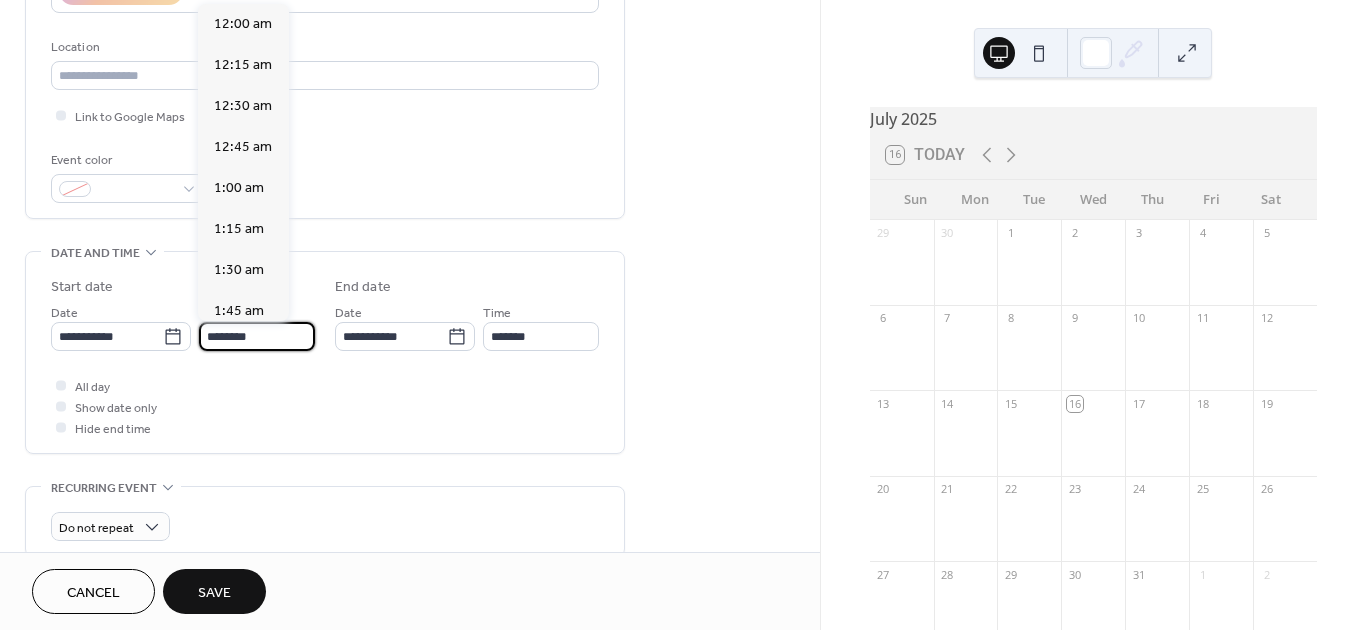 click on "********" at bounding box center (257, 336) 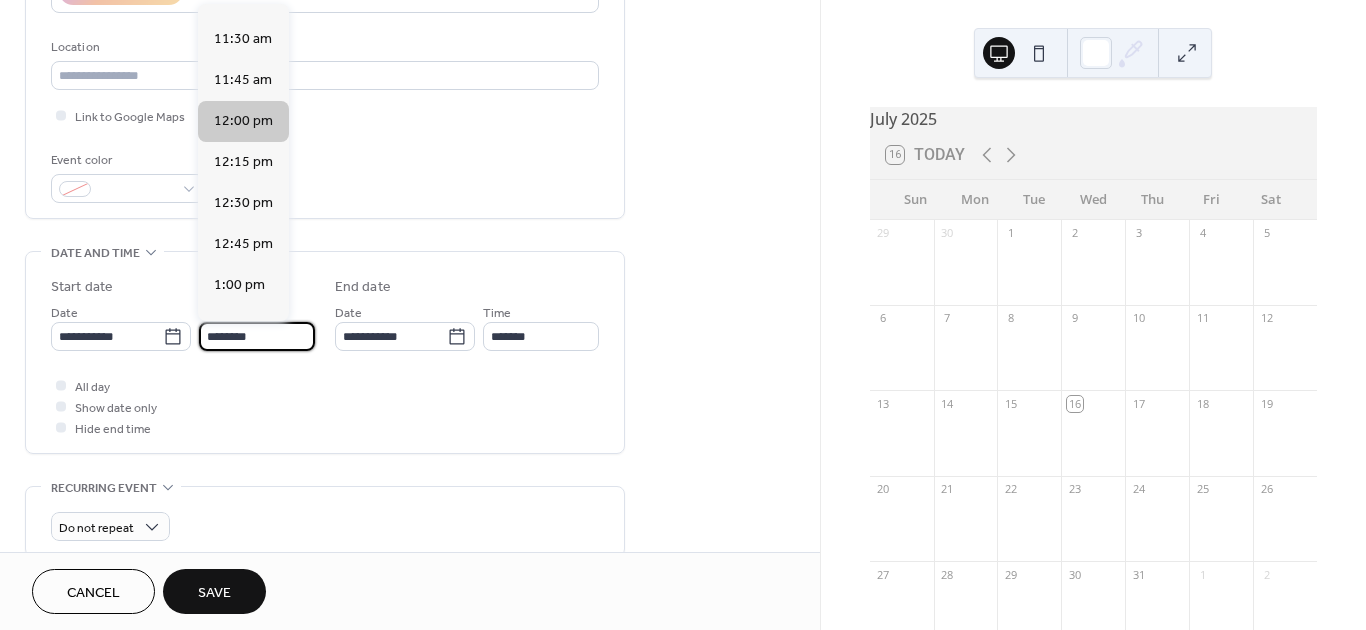 scroll, scrollTop: 1868, scrollLeft: 0, axis: vertical 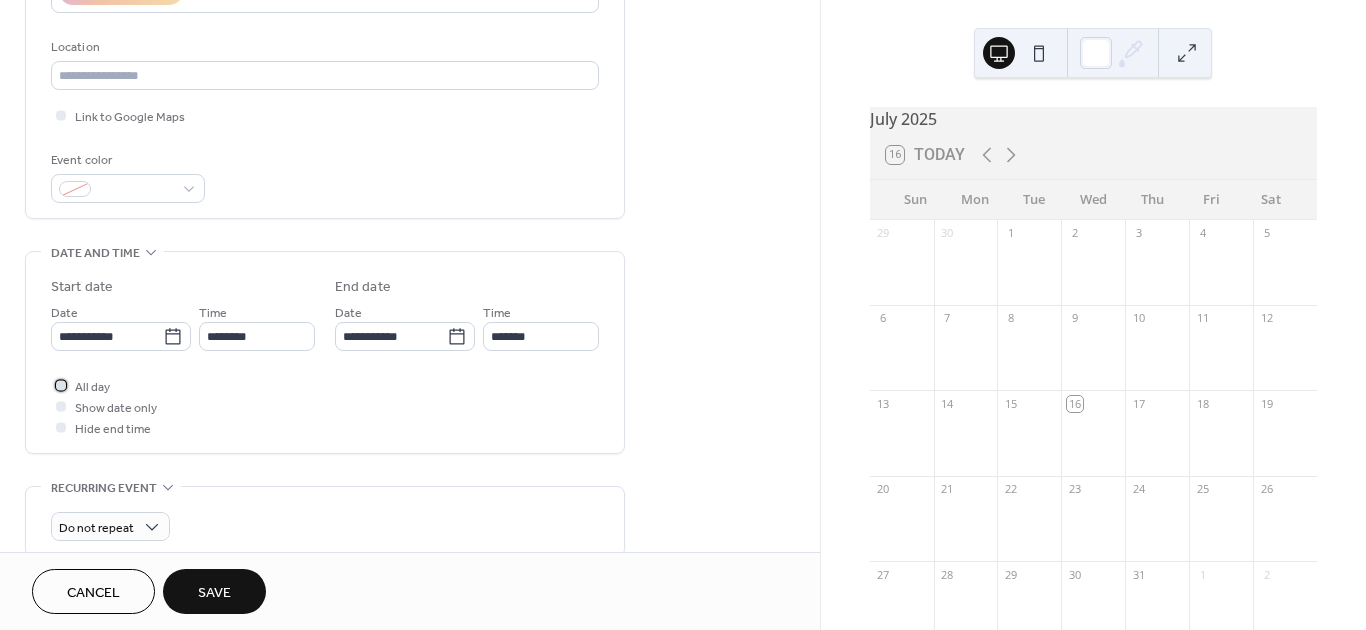 click at bounding box center [61, 385] 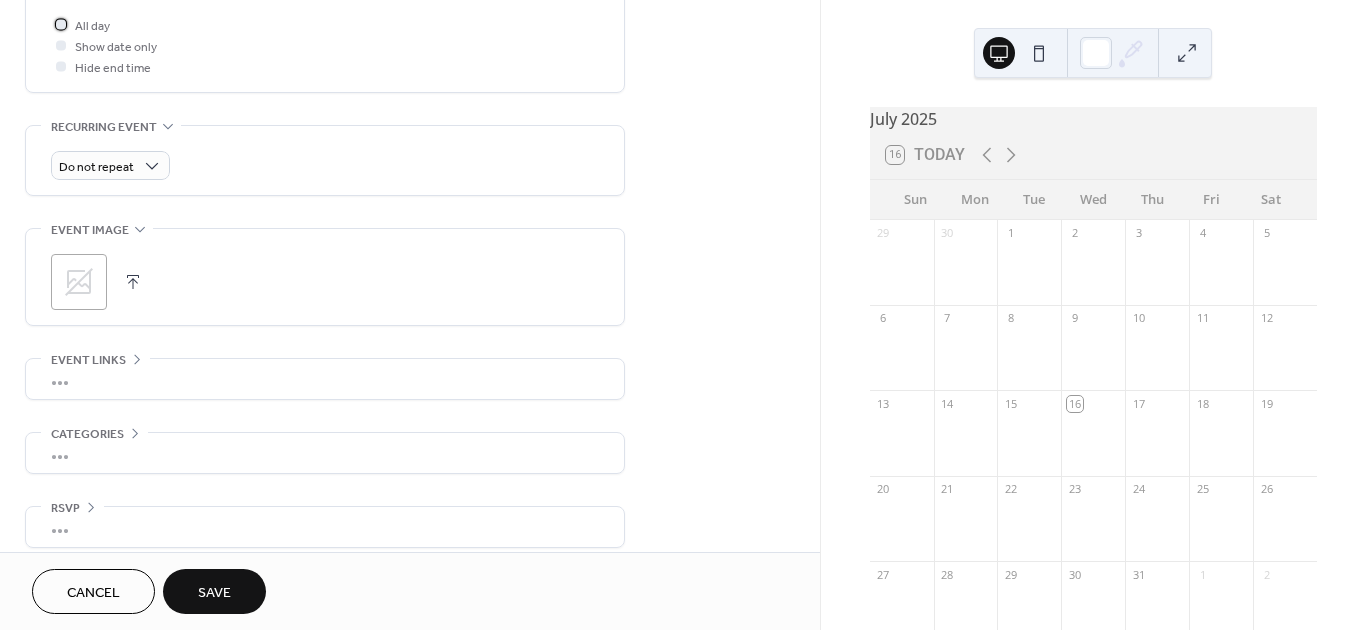 scroll, scrollTop: 775, scrollLeft: 0, axis: vertical 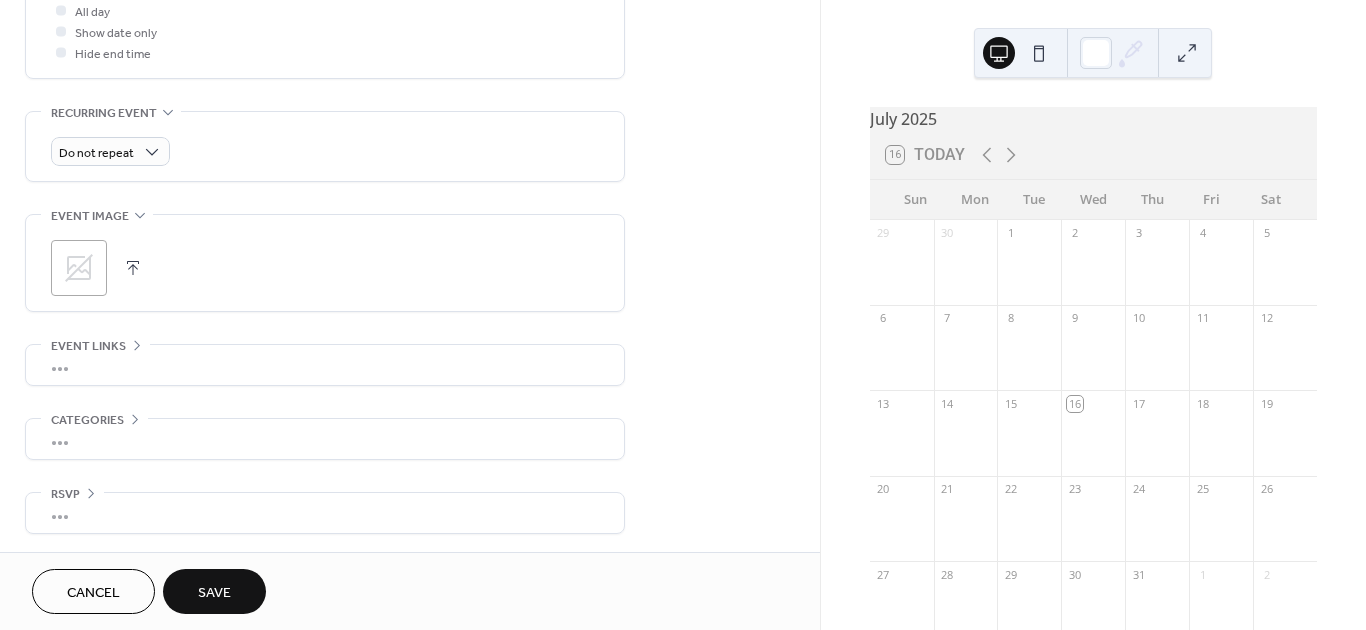 click on "Save" at bounding box center (214, 593) 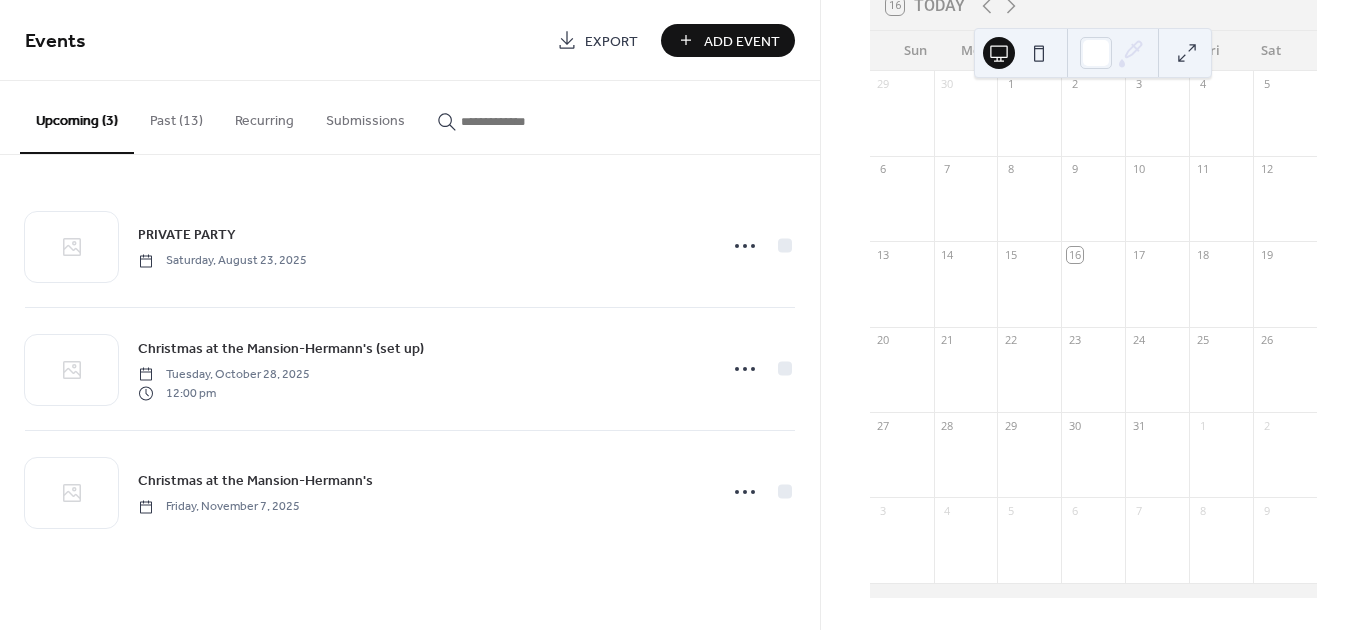 scroll, scrollTop: 161, scrollLeft: 0, axis: vertical 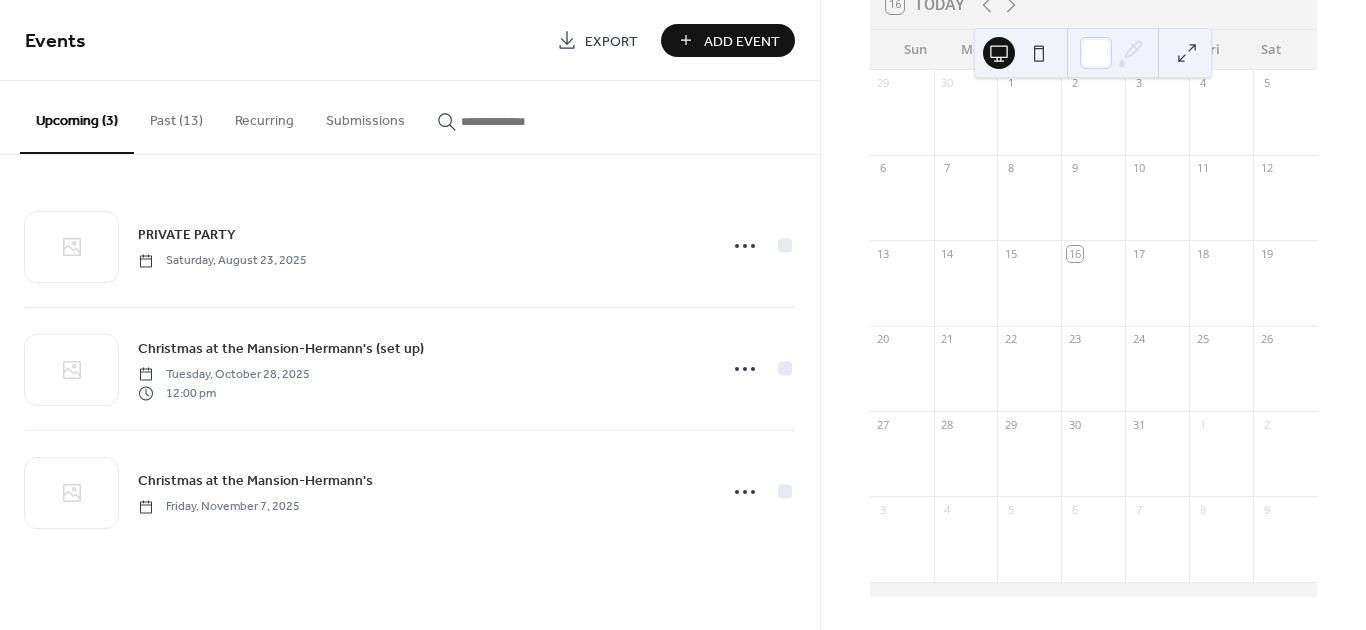 click on "Add Event" at bounding box center [742, 41] 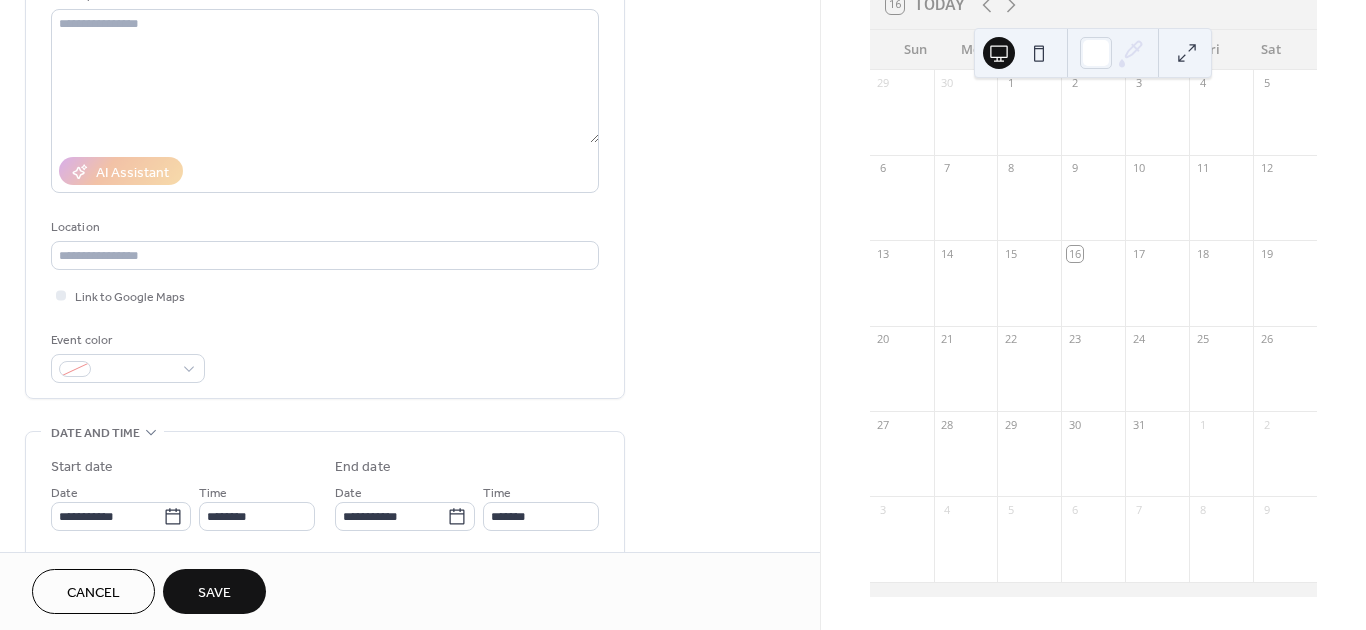 scroll, scrollTop: 300, scrollLeft: 0, axis: vertical 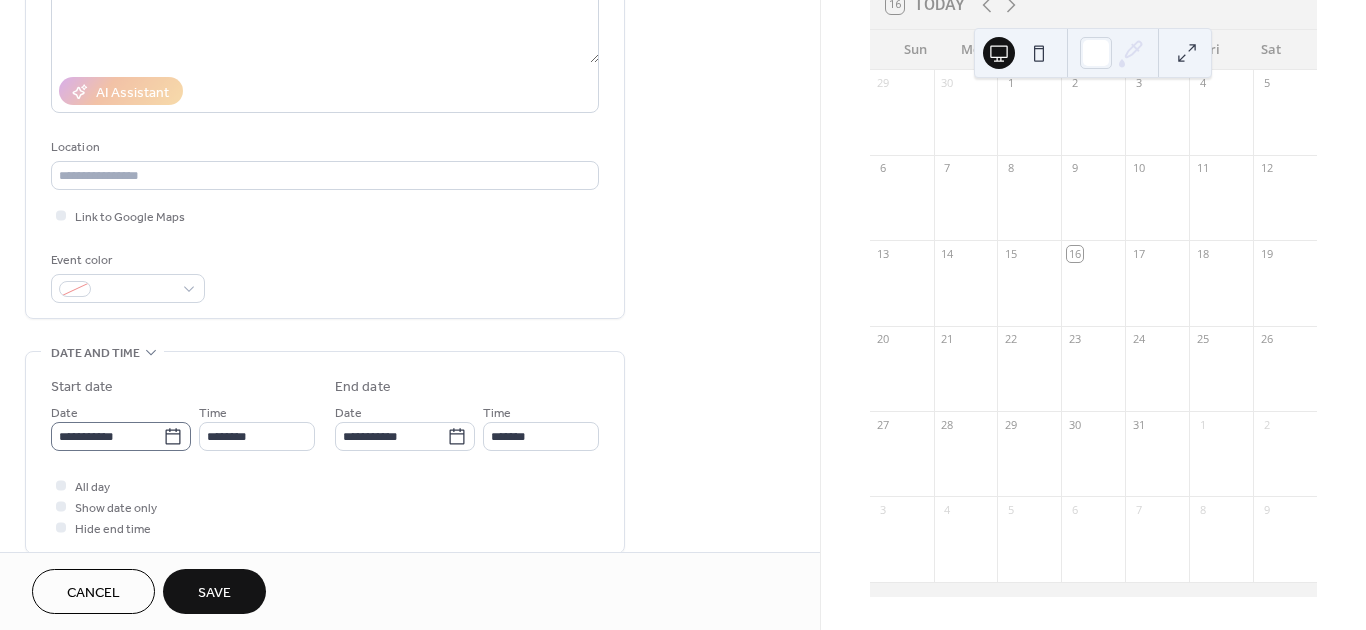 type on "**********" 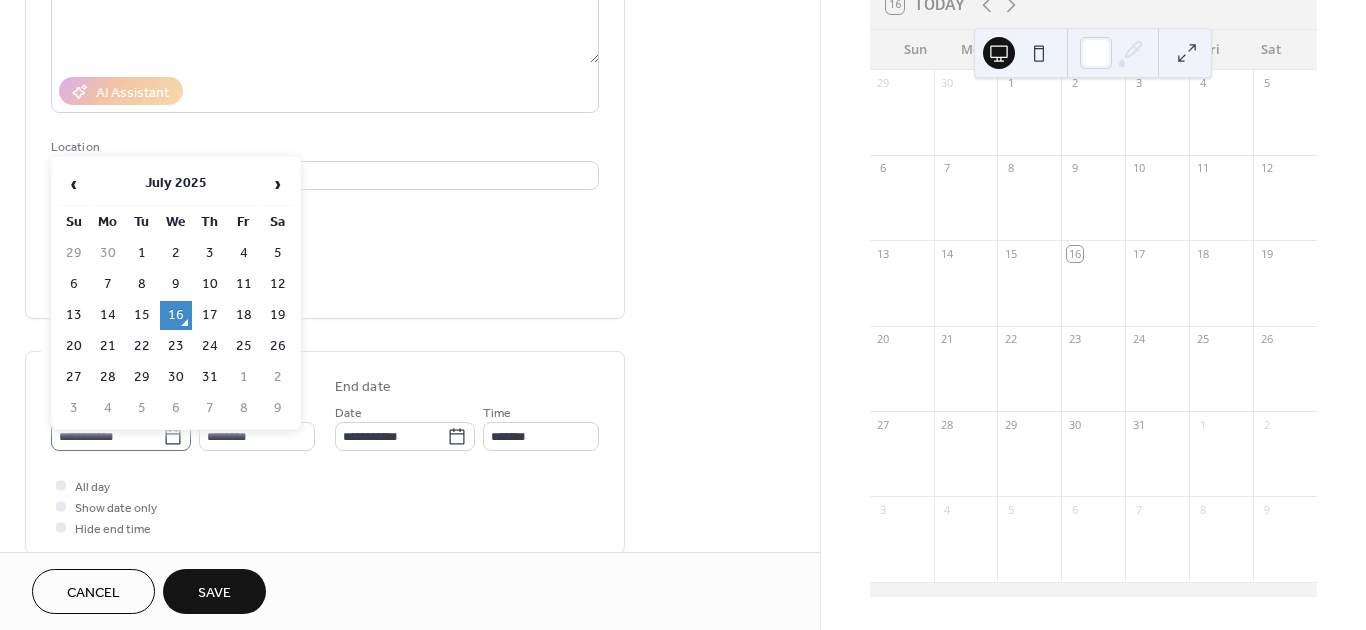 click on "**********" at bounding box center (121, 436) 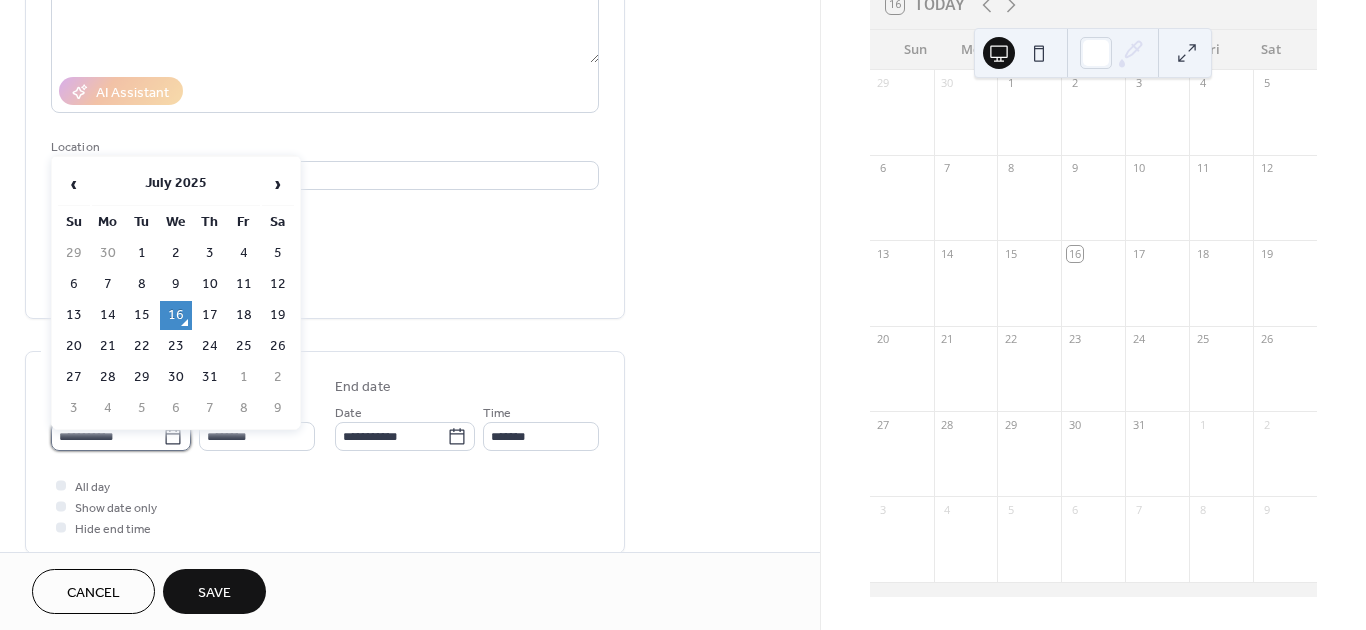 click on "**********" at bounding box center (107, 436) 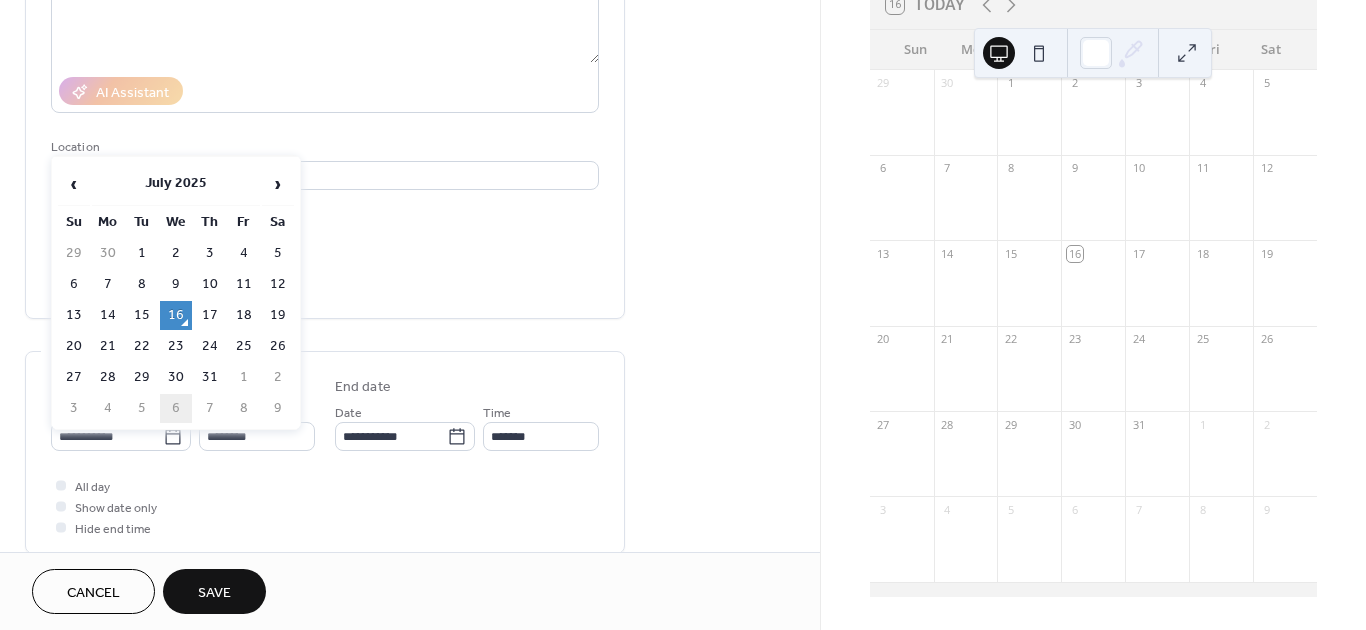 click on "6" at bounding box center [176, 408] 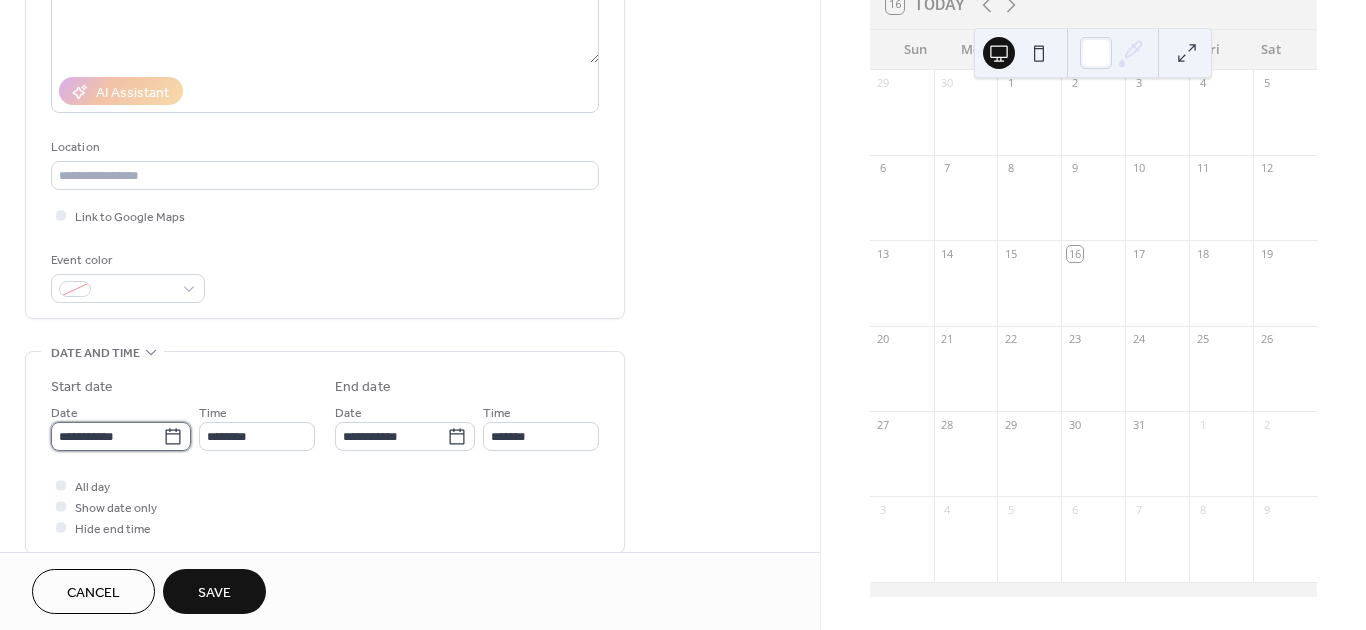 click on "**********" at bounding box center [107, 436] 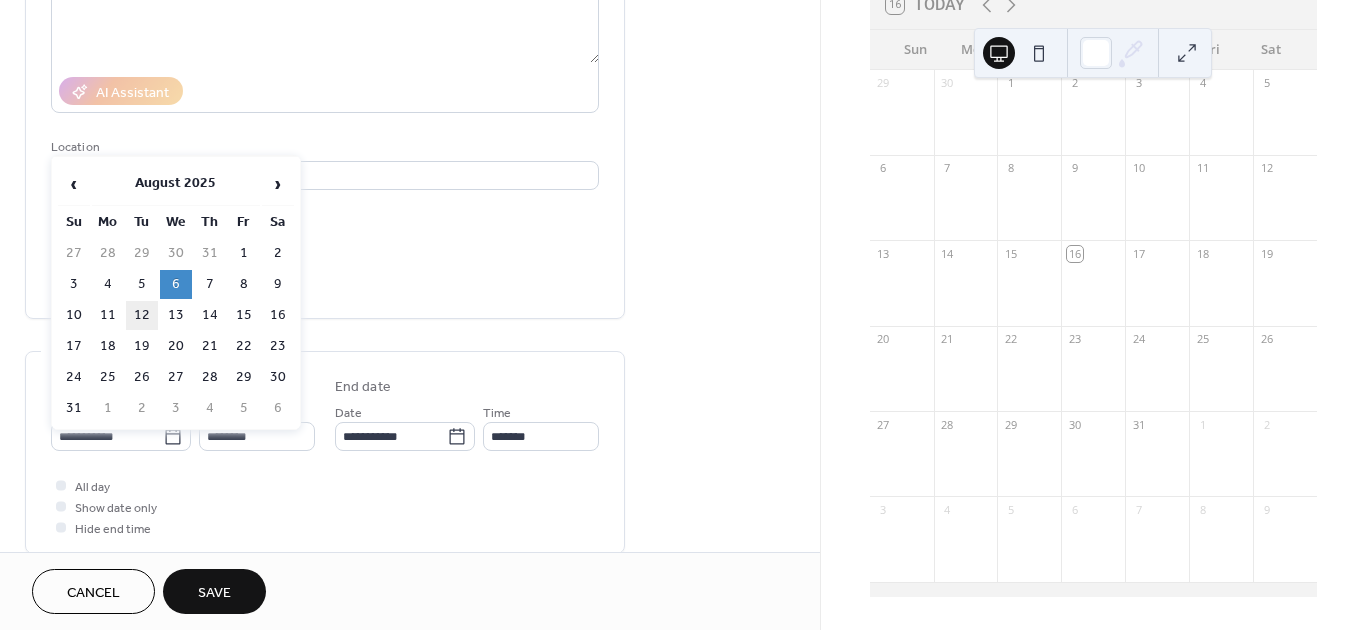 click on "12" at bounding box center [142, 315] 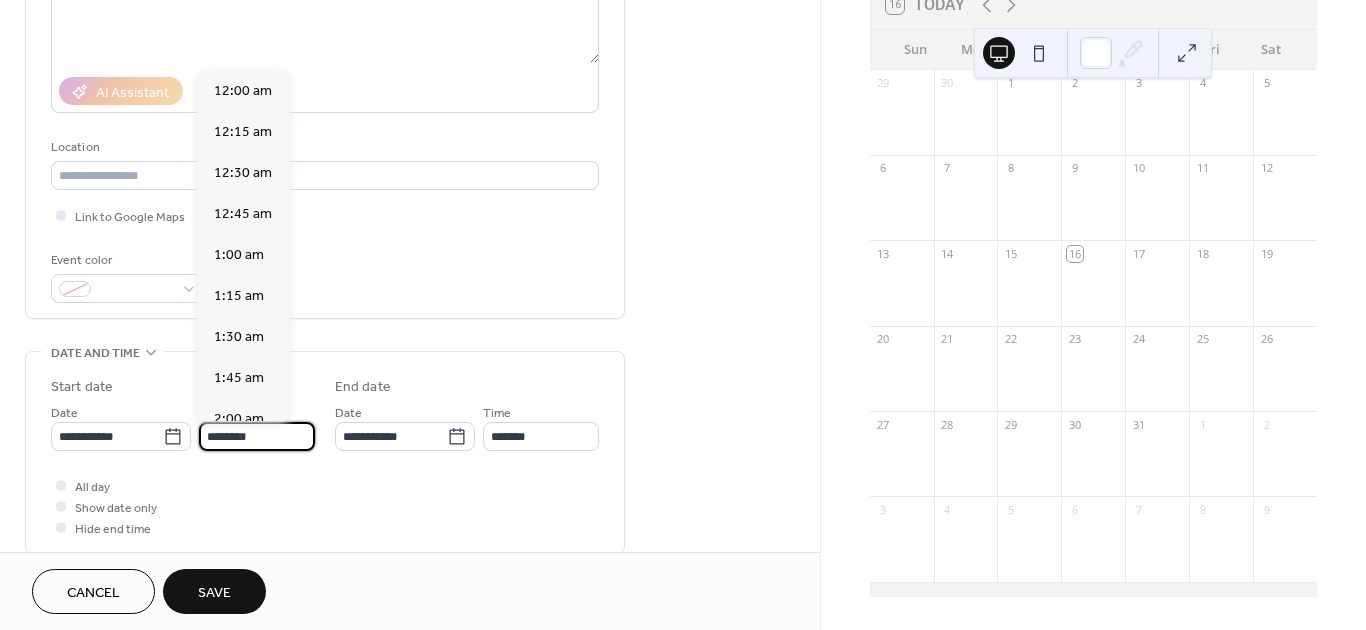 click on "********" at bounding box center [257, 436] 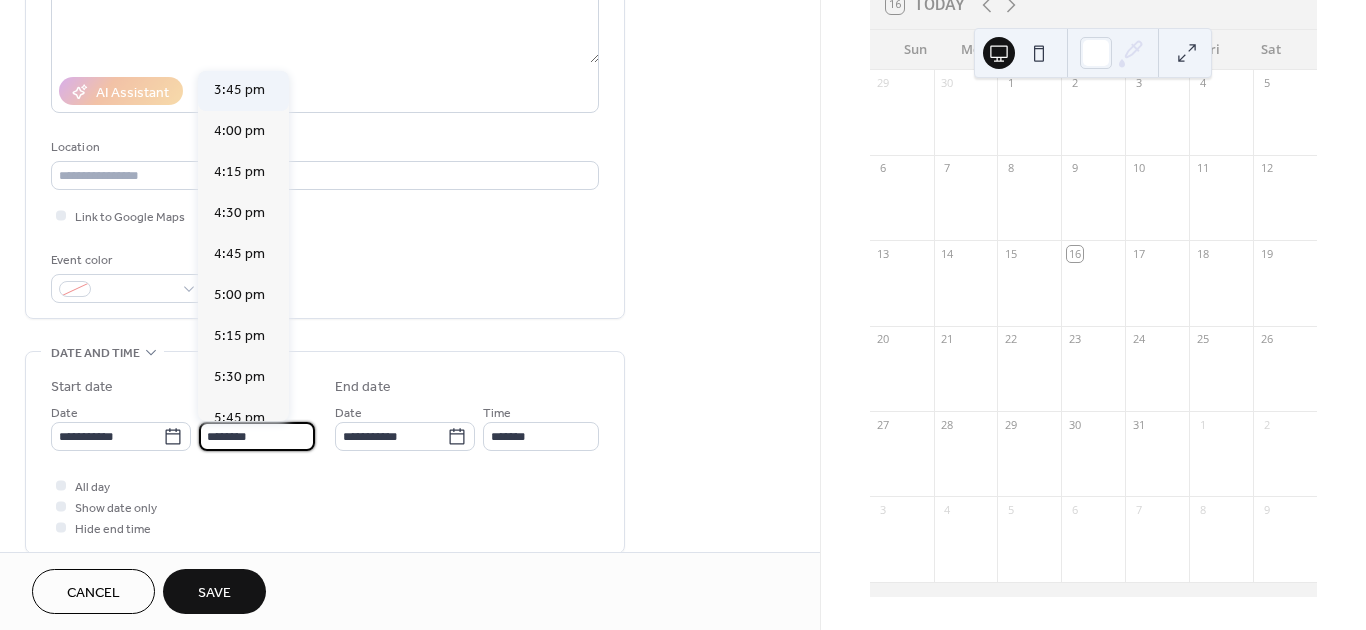 scroll, scrollTop: 2668, scrollLeft: 0, axis: vertical 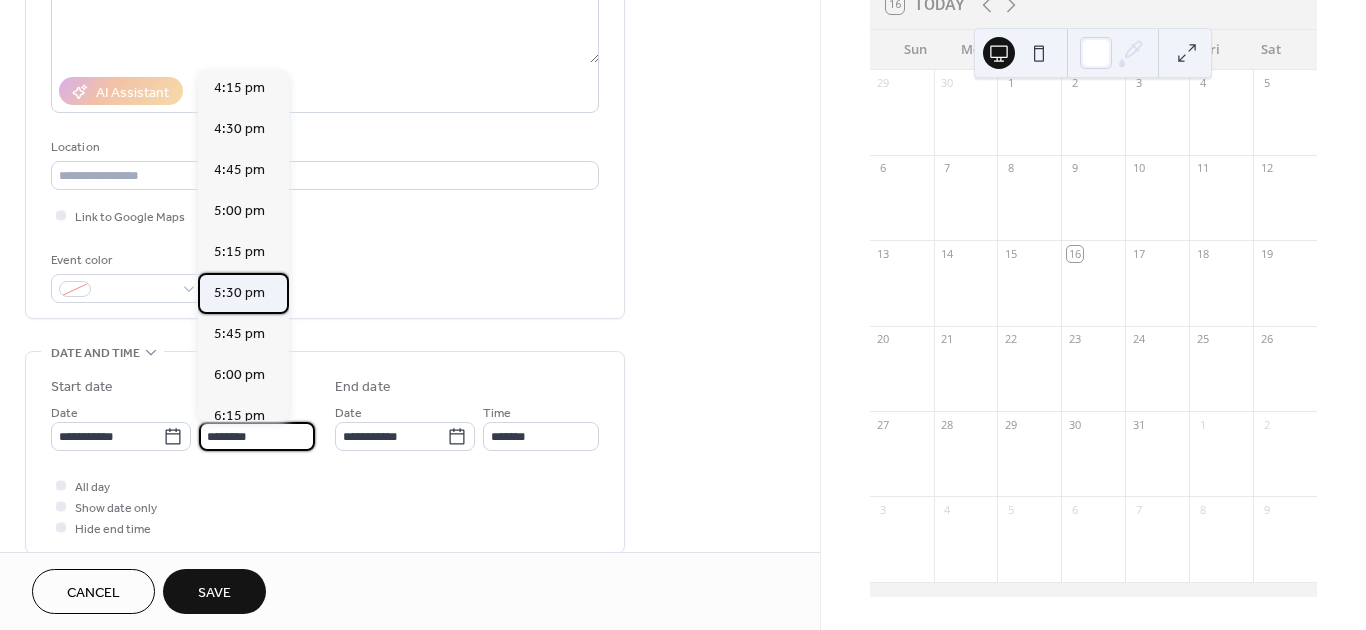 click on "5:30 pm" at bounding box center (239, 293) 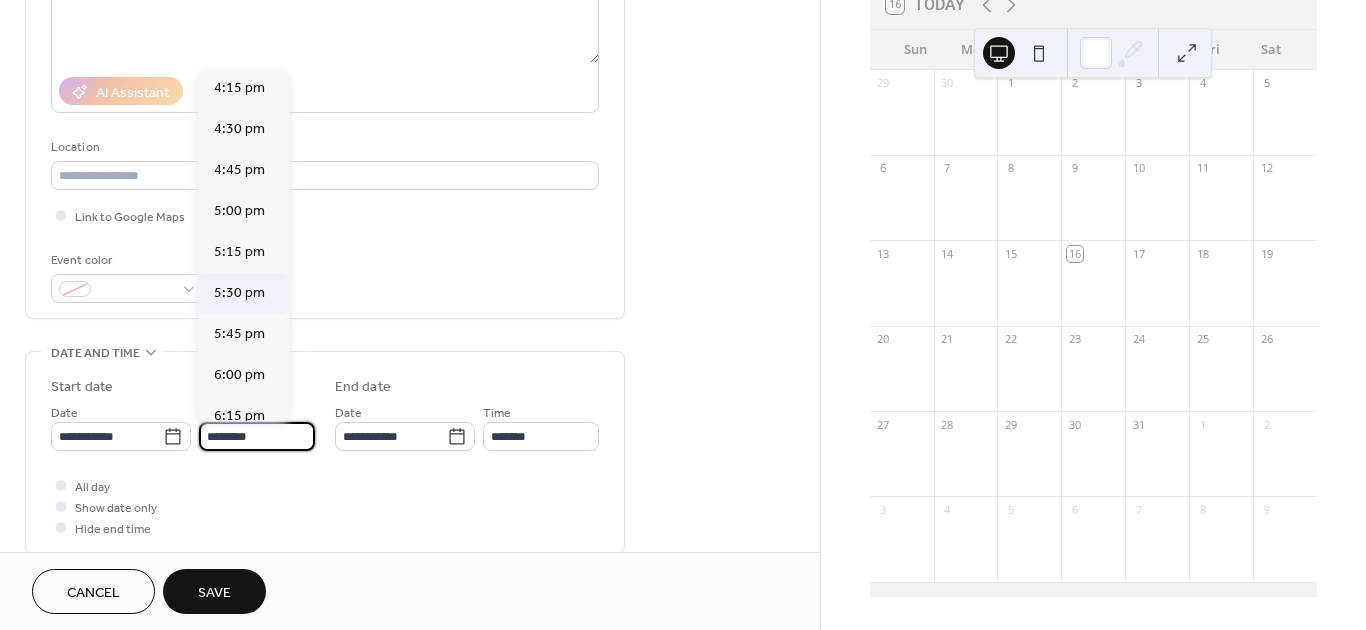 type on "*******" 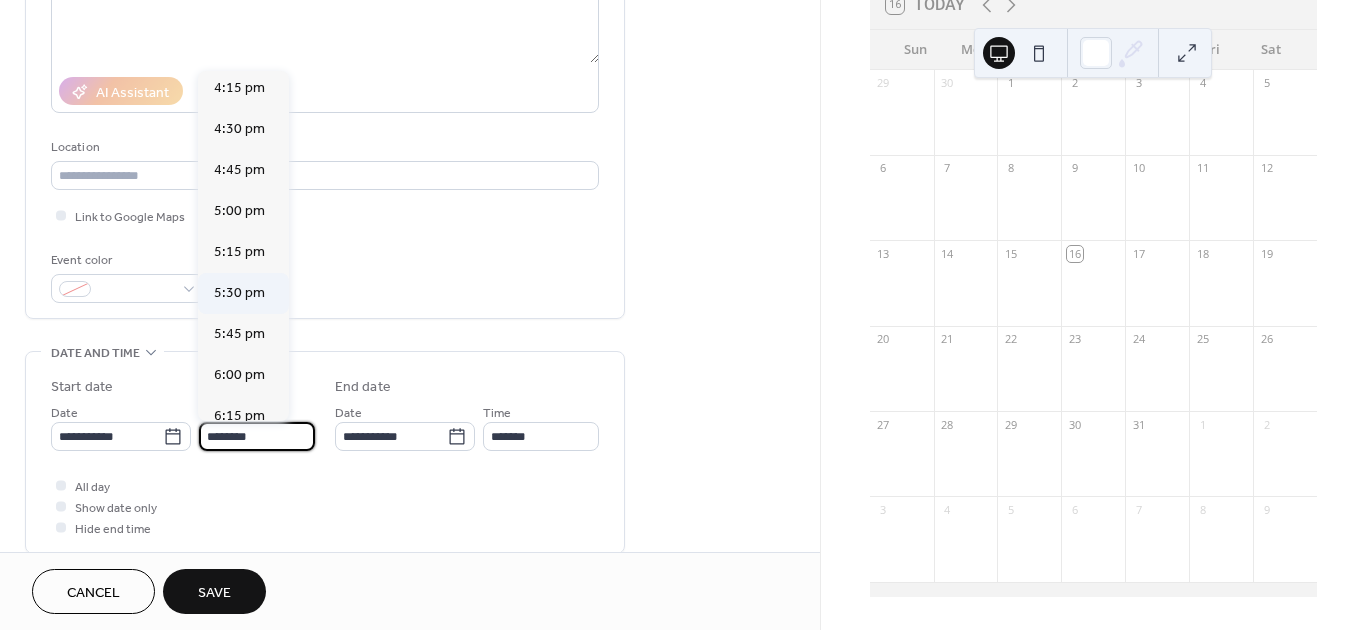 type on "*******" 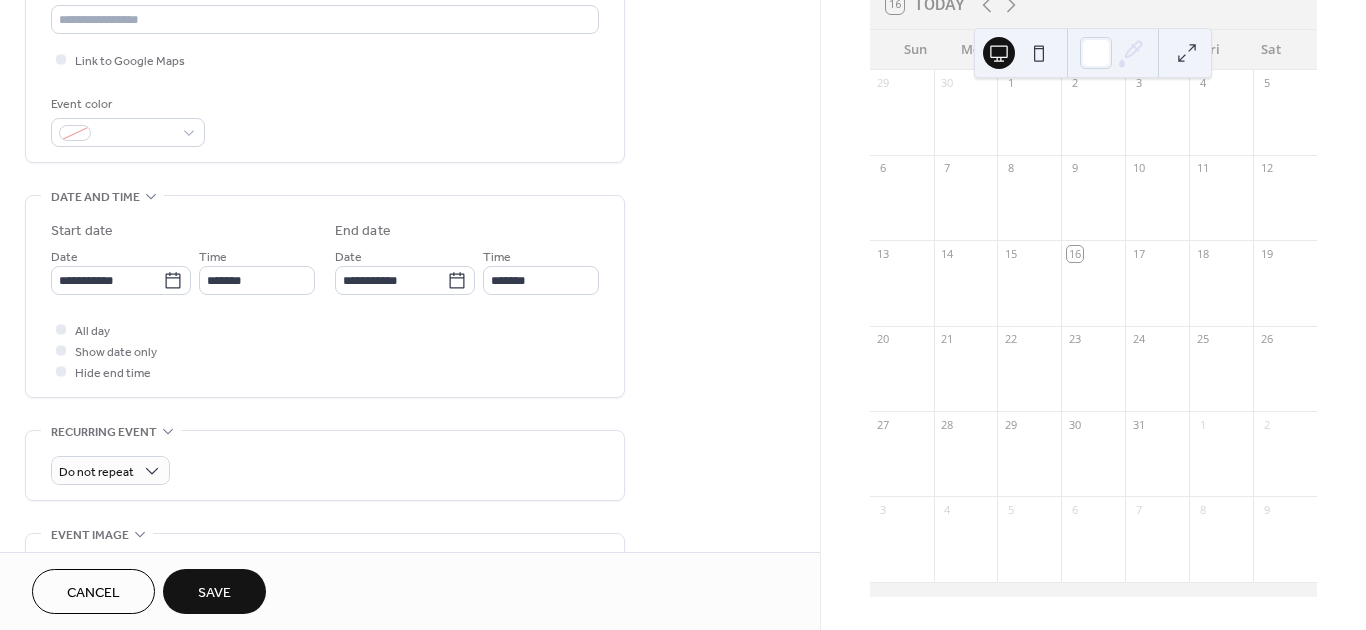 scroll, scrollTop: 500, scrollLeft: 0, axis: vertical 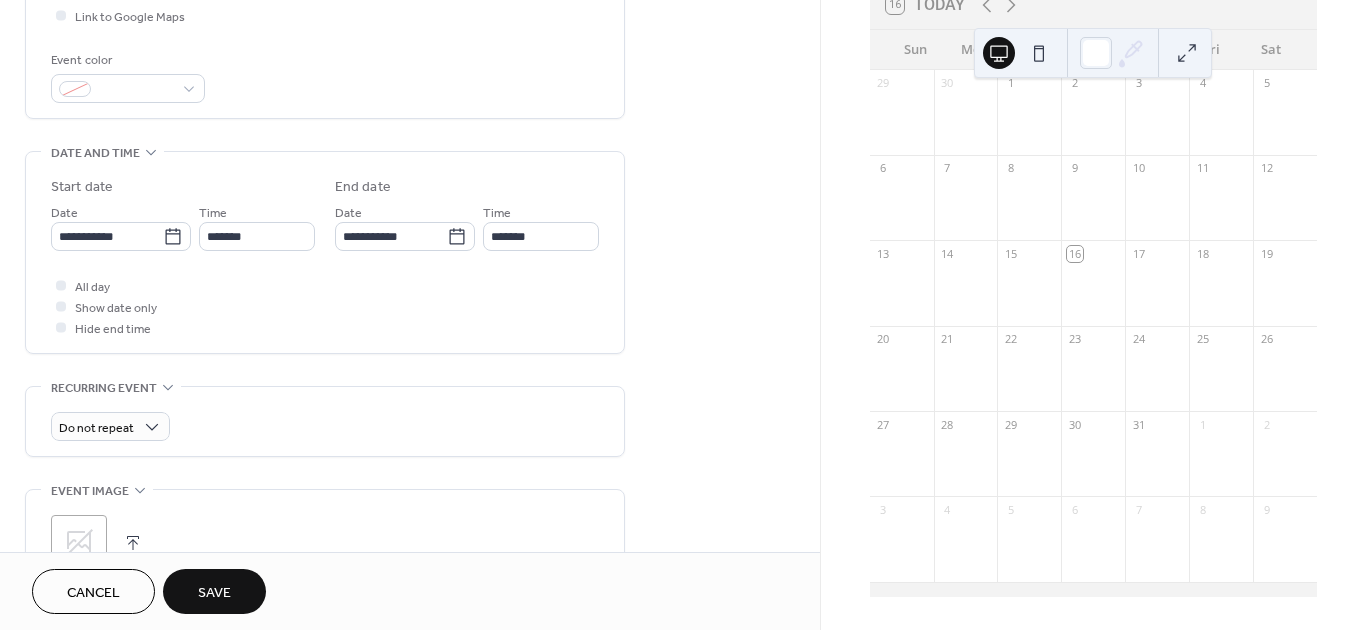 click on "Save" at bounding box center (214, 593) 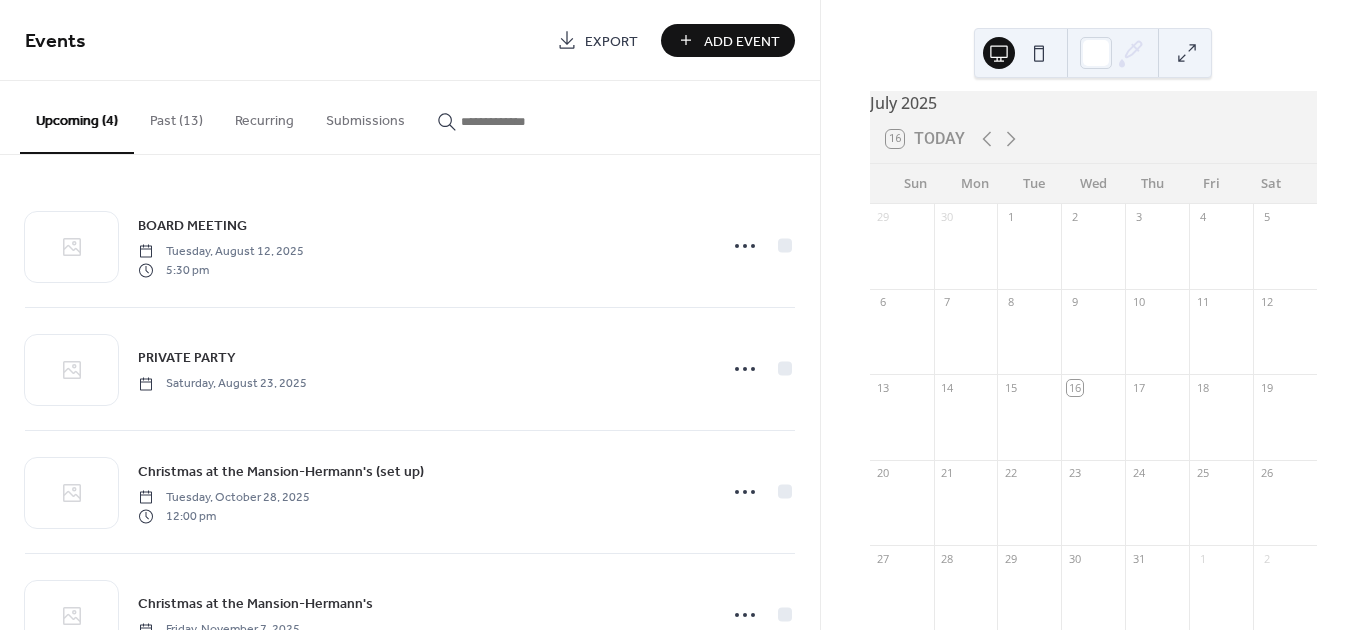 scroll, scrollTop: 0, scrollLeft: 0, axis: both 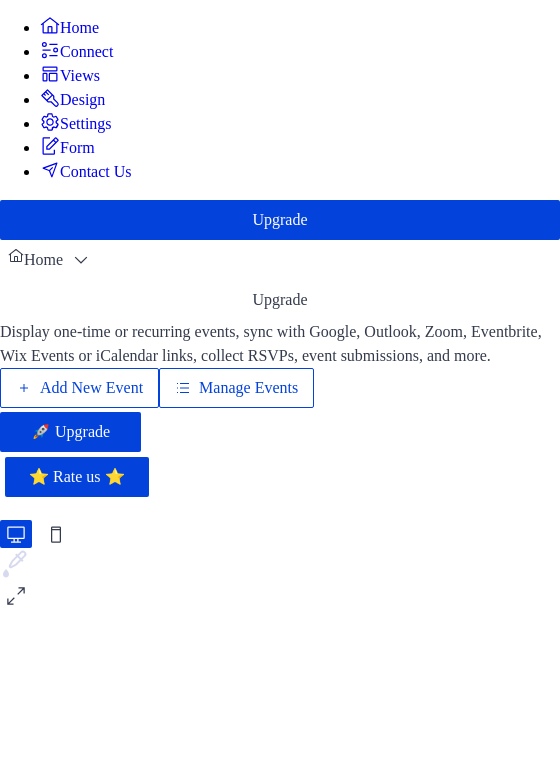 click on "Manage Events" at bounding box center (248, 388) 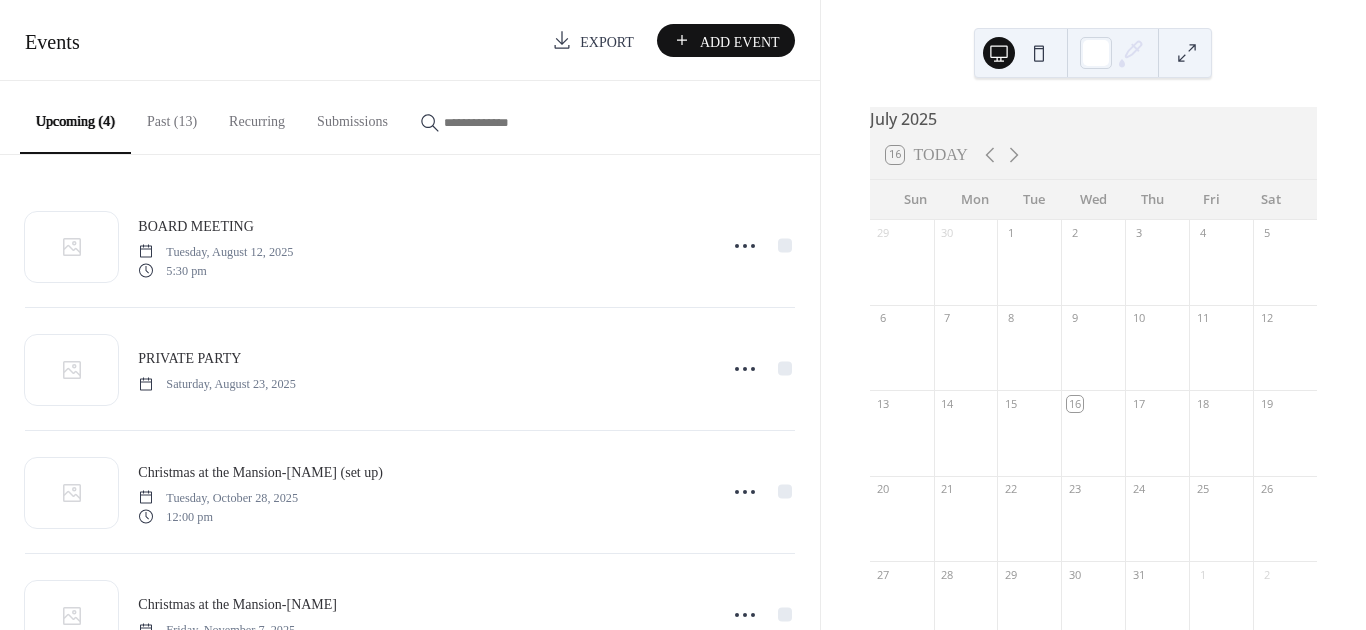 scroll, scrollTop: 0, scrollLeft: 0, axis: both 